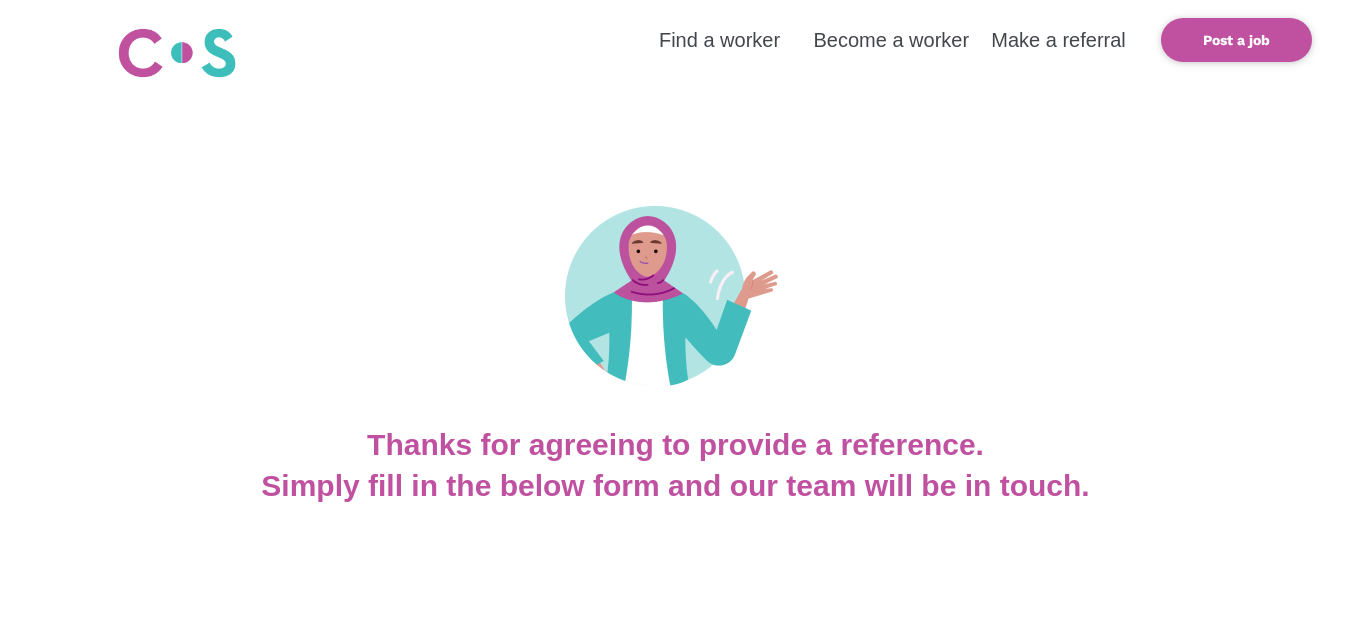 scroll, scrollTop: 300, scrollLeft: 0, axis: vertical 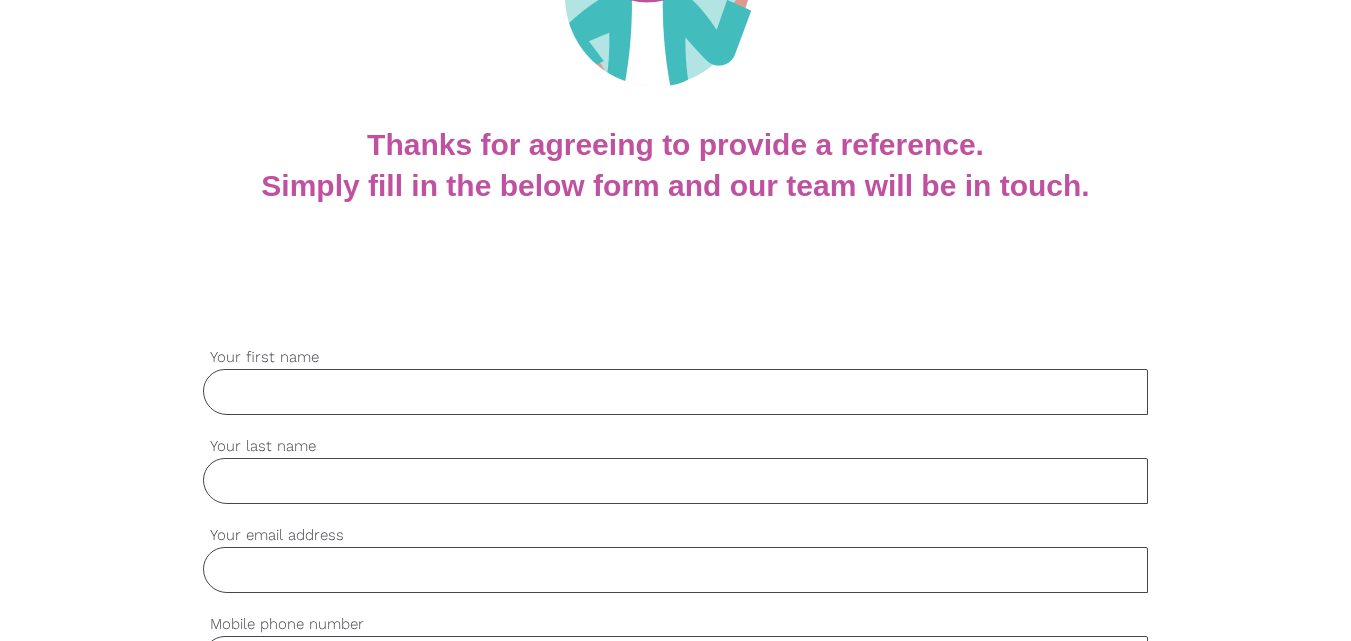 click on "Your first name" at bounding box center [676, 392] 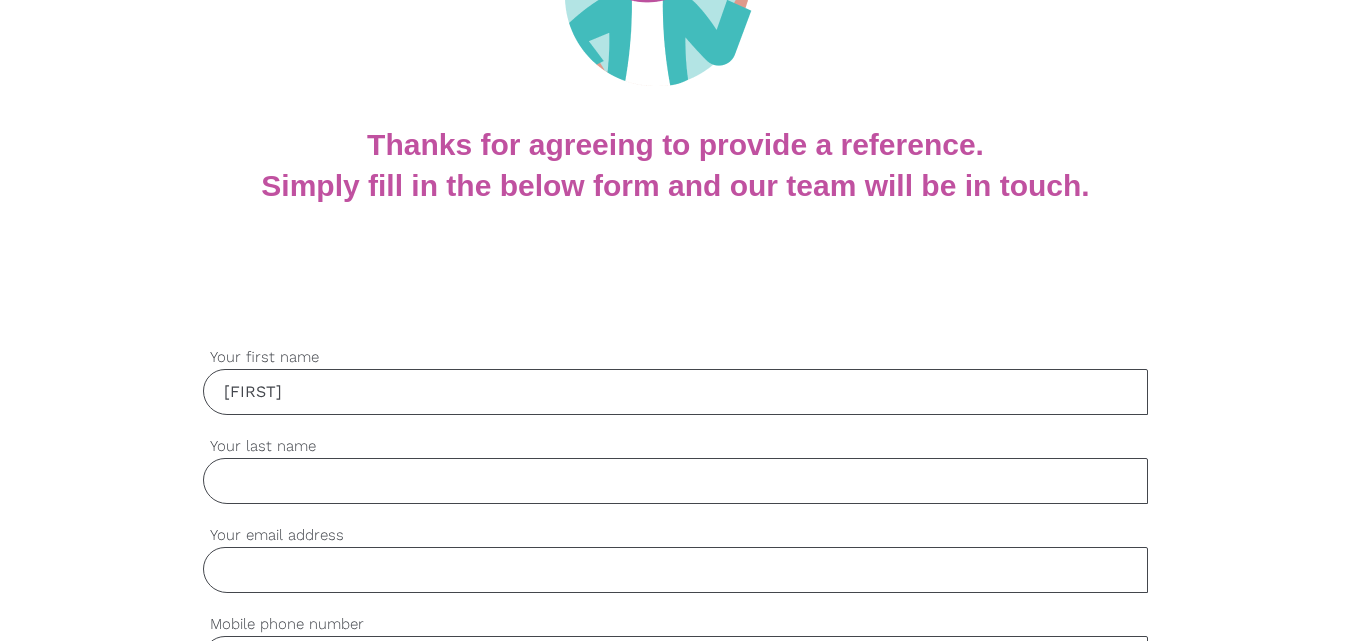 type on "[FIRST]" 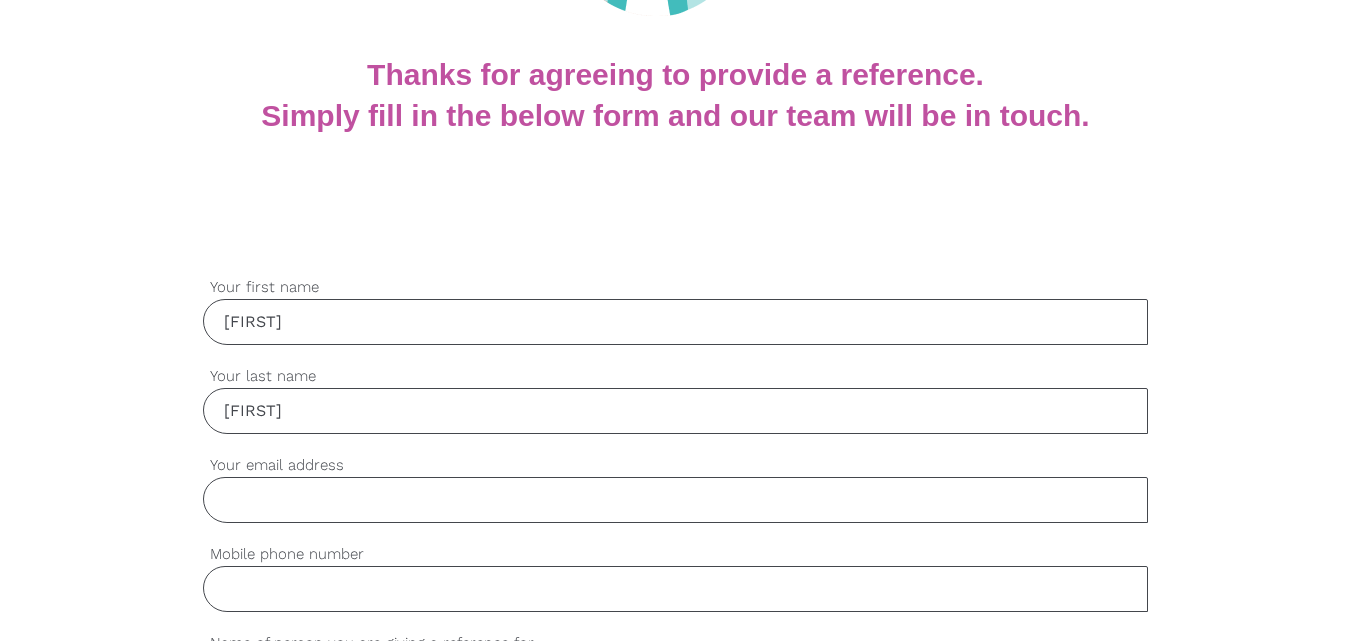 scroll, scrollTop: 400, scrollLeft: 0, axis: vertical 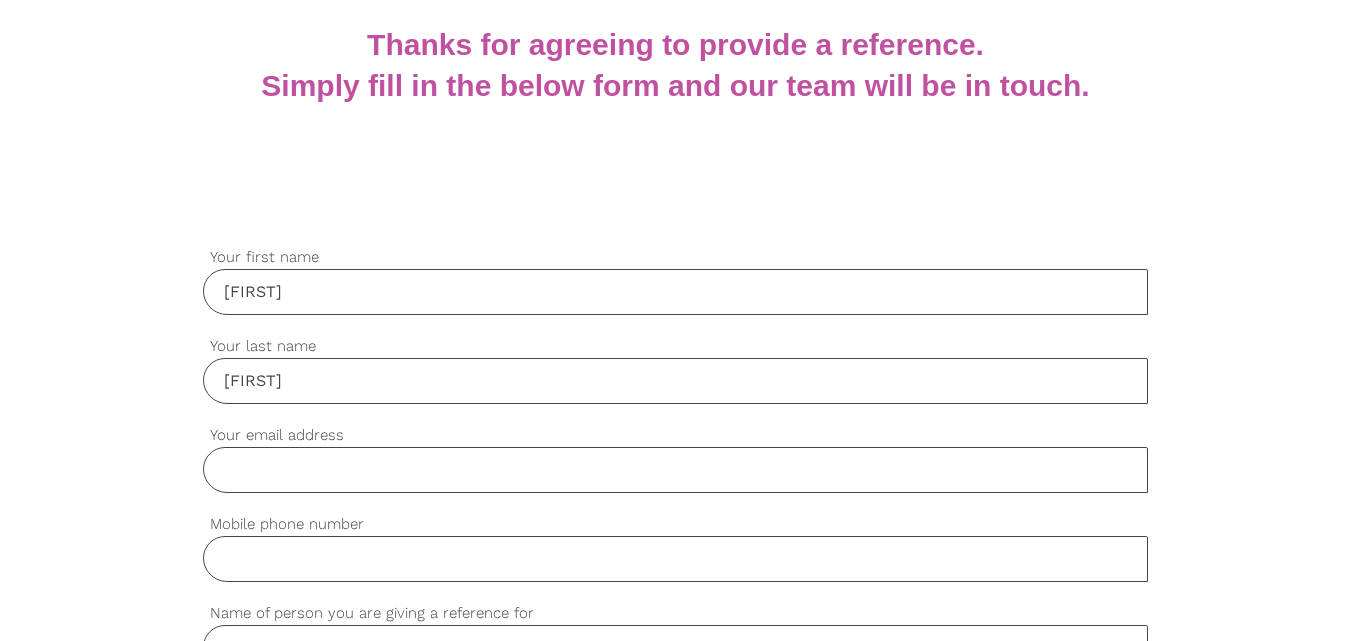 type on "[FIRST]" 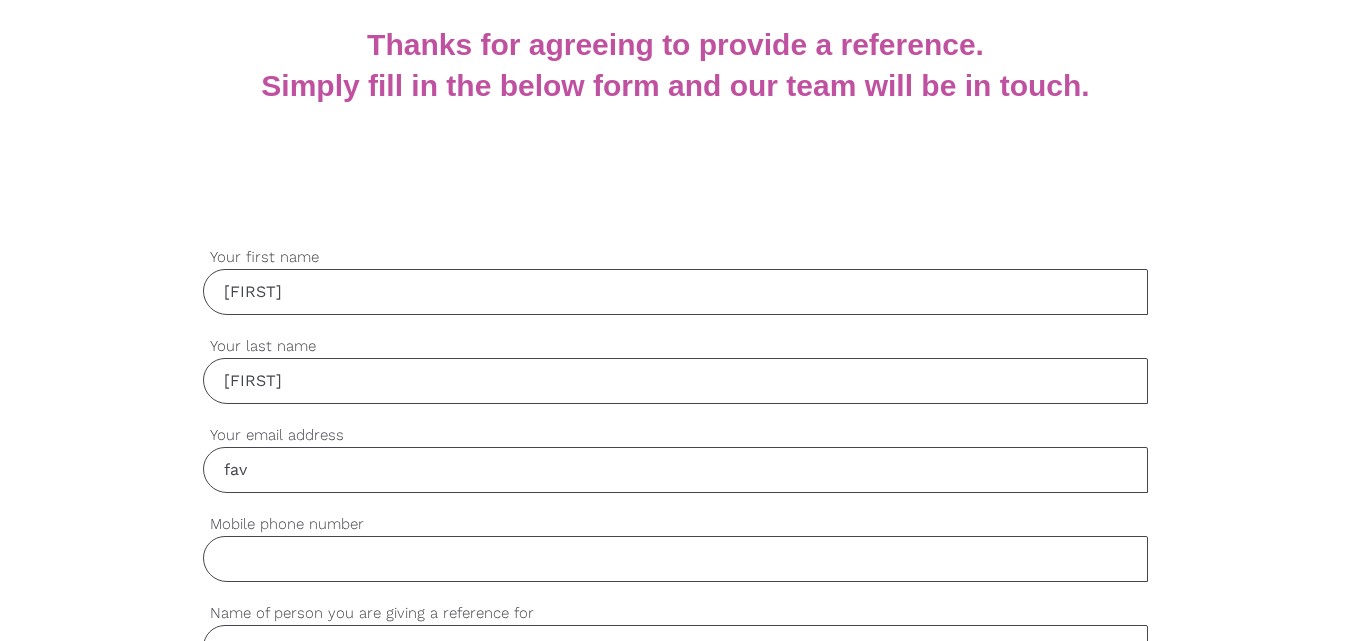 scroll, scrollTop: 300, scrollLeft: 0, axis: vertical 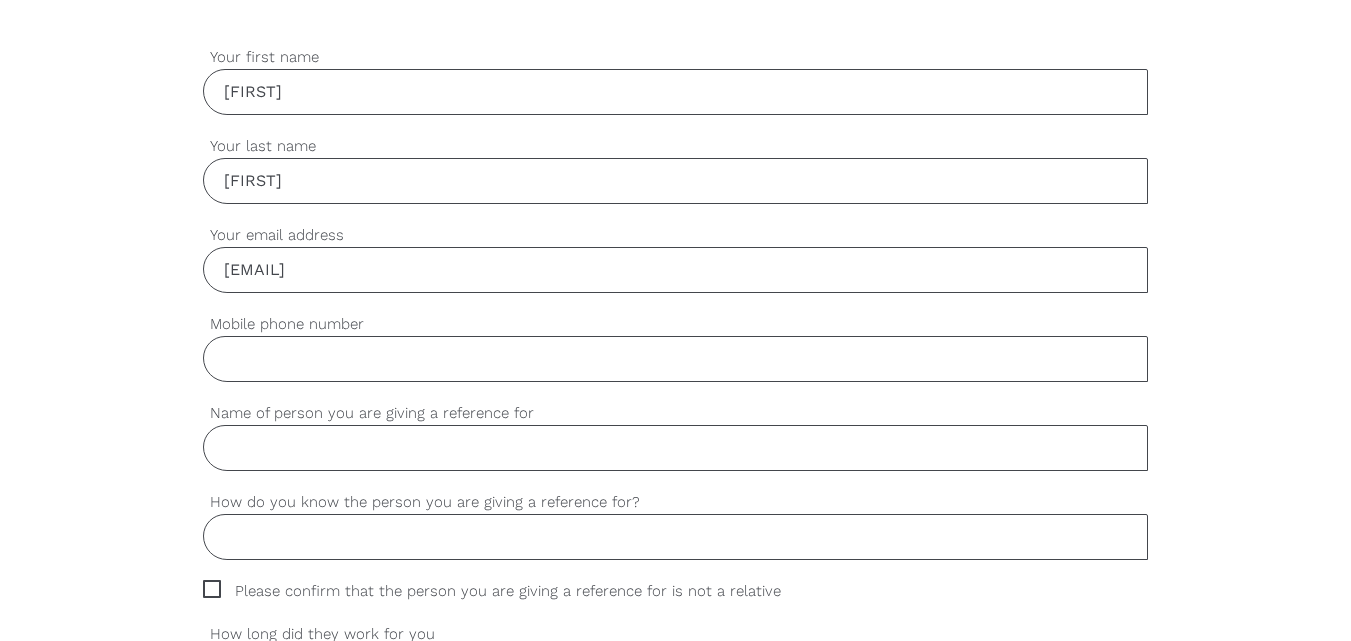 type on "[EMAIL]" 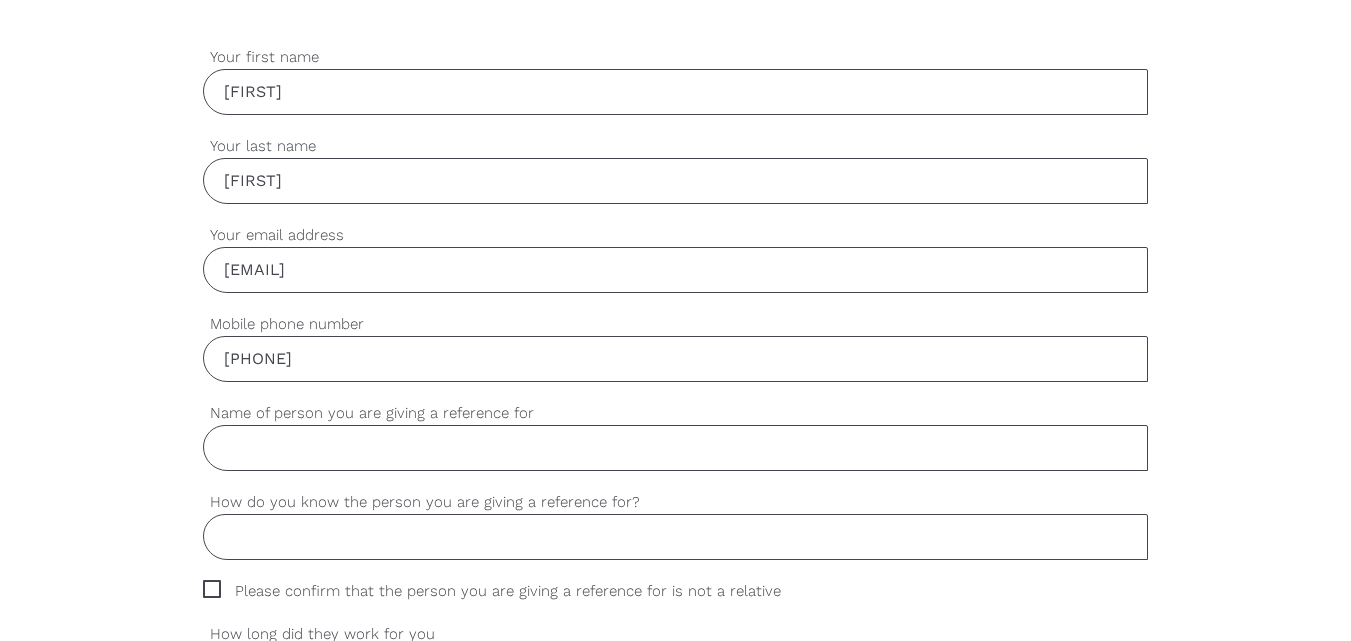type on "[PHONE]" 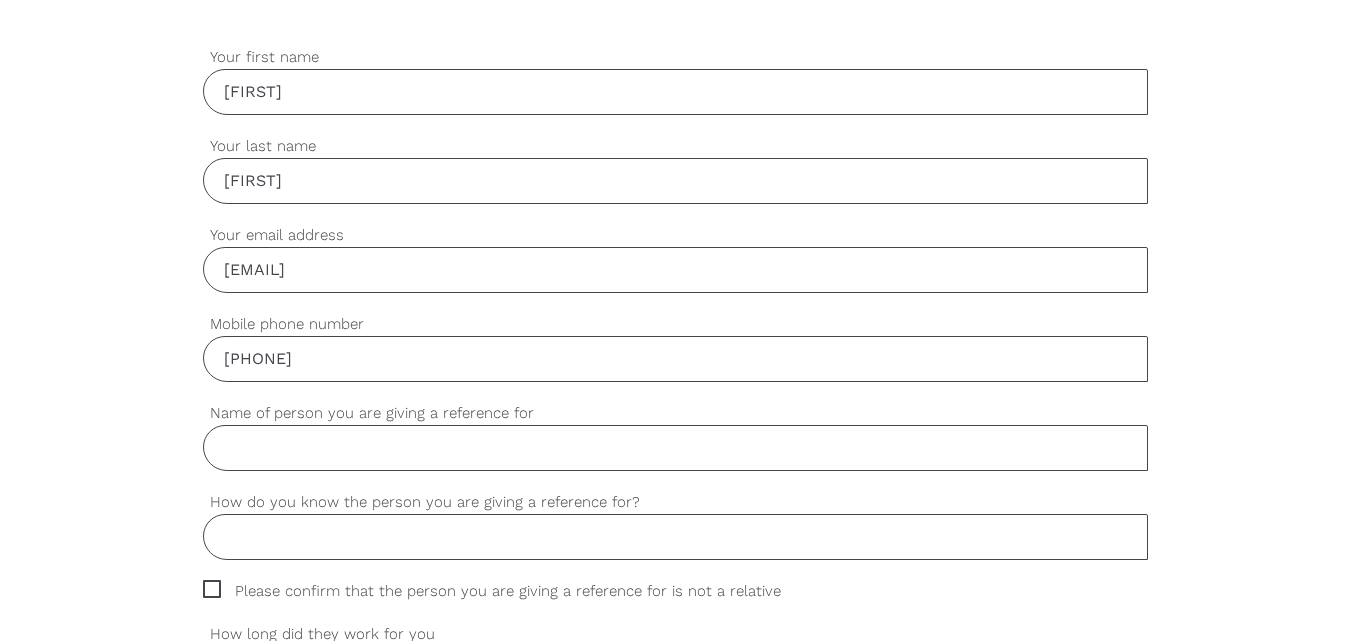 type on "[FULL_NAME]" 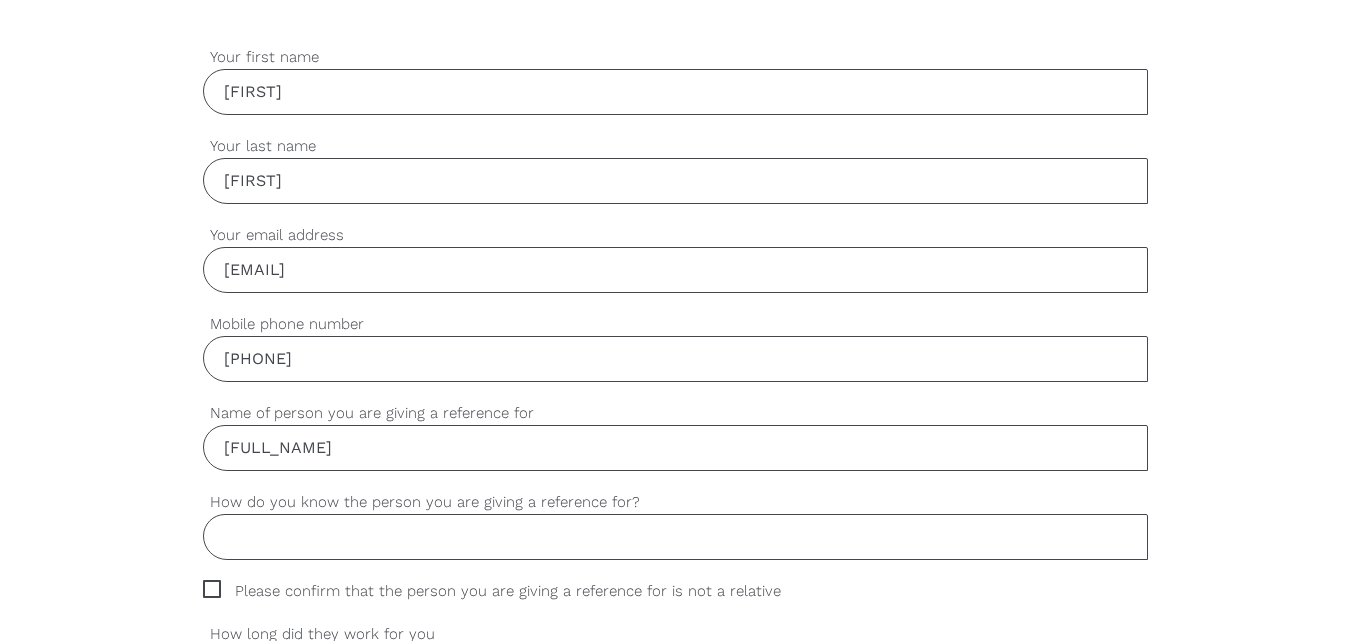scroll, scrollTop: 700, scrollLeft: 0, axis: vertical 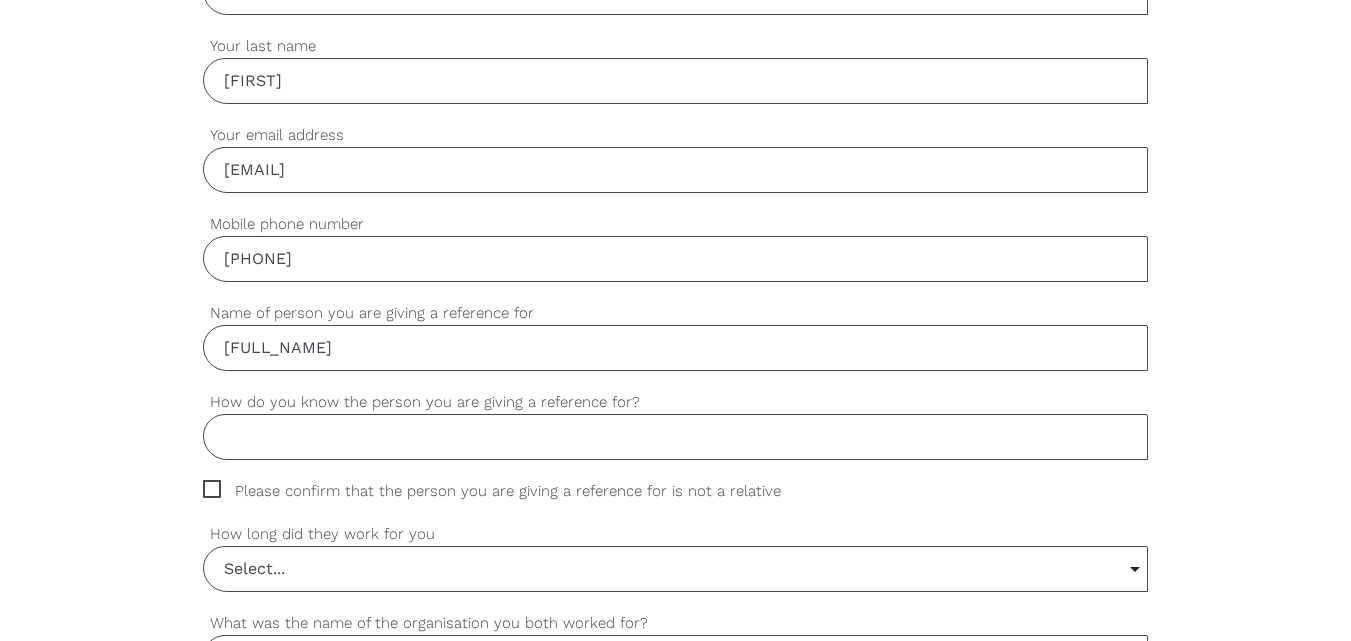 click on "How do you know the person you are giving a reference for?" at bounding box center [676, 437] 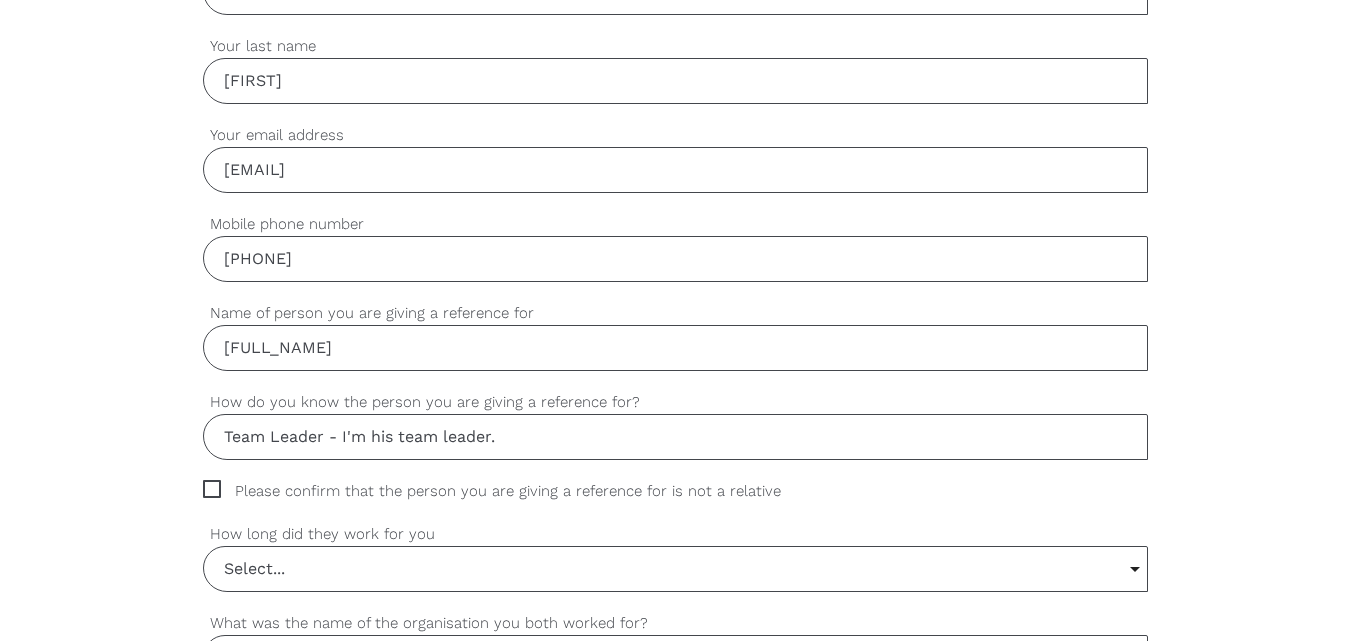 click on "Team Leader - I'm his team leader." at bounding box center (676, 437) 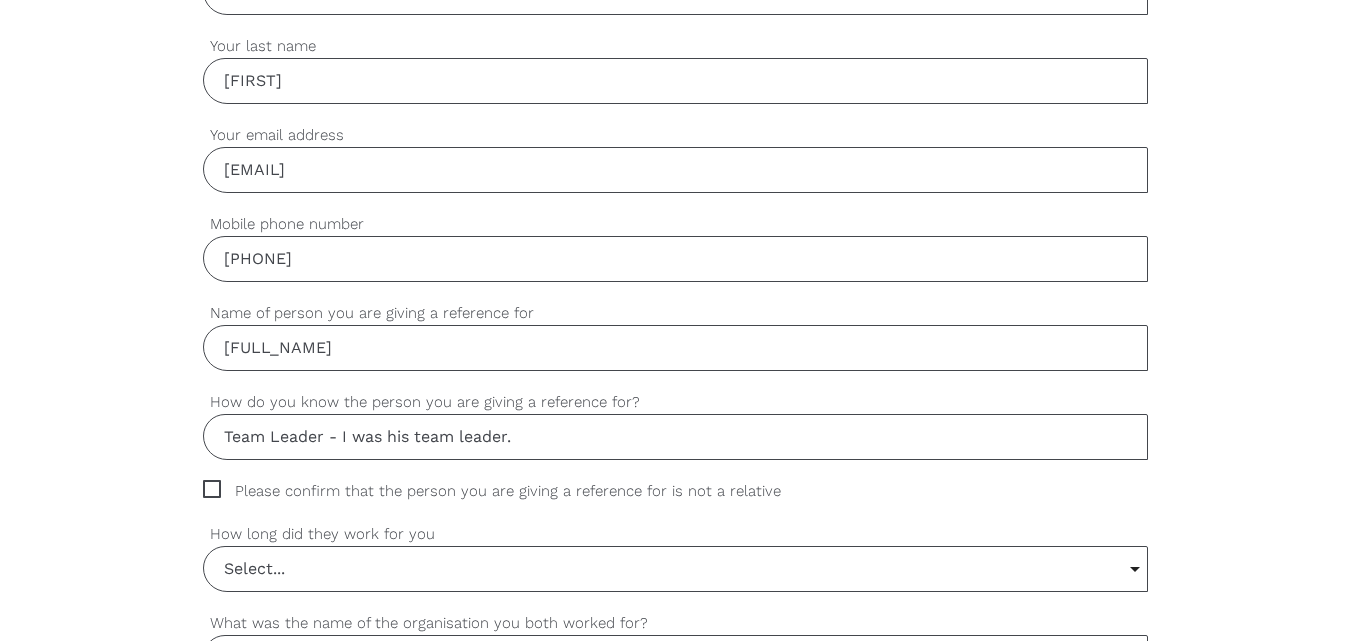 type on "Team Leader - I was his team leader." 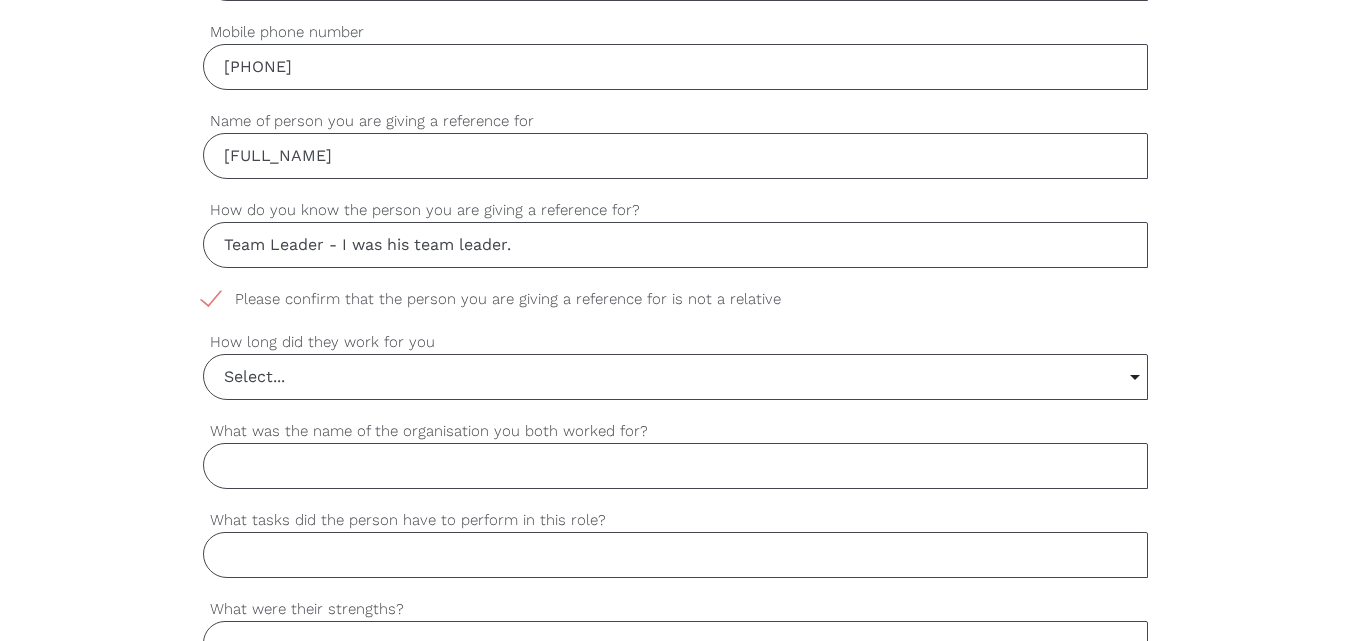 scroll, scrollTop: 900, scrollLeft: 0, axis: vertical 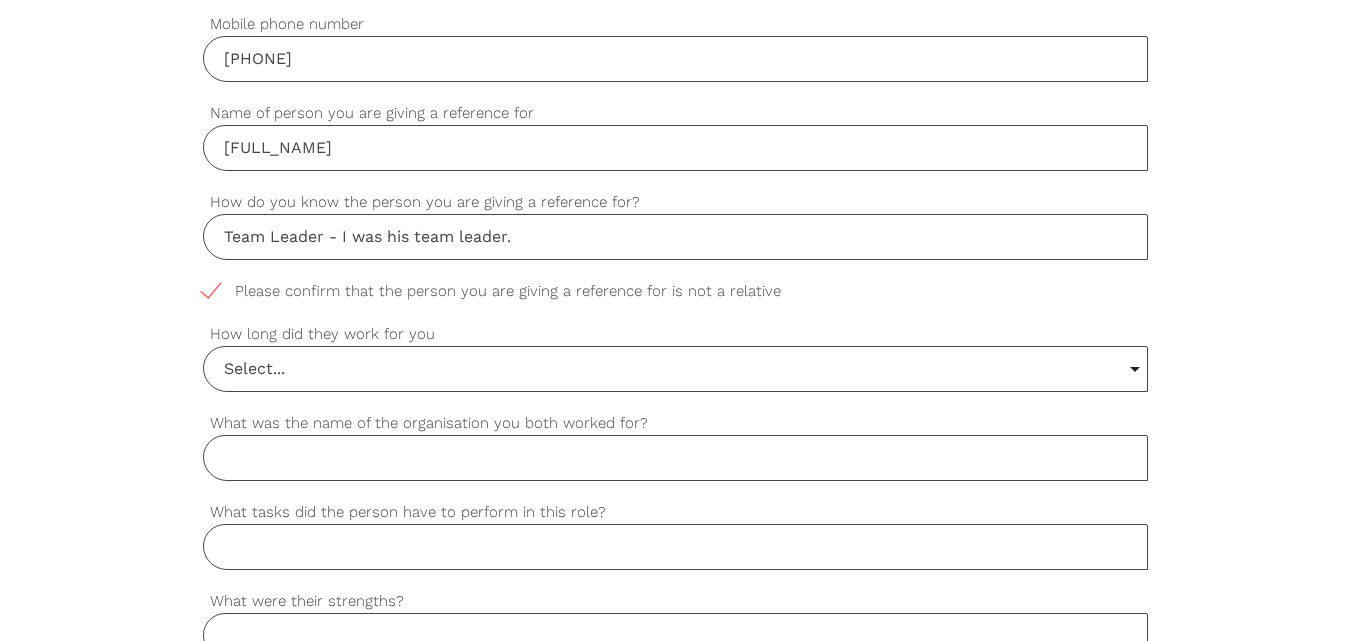 click on "Select..." at bounding box center (676, 369) 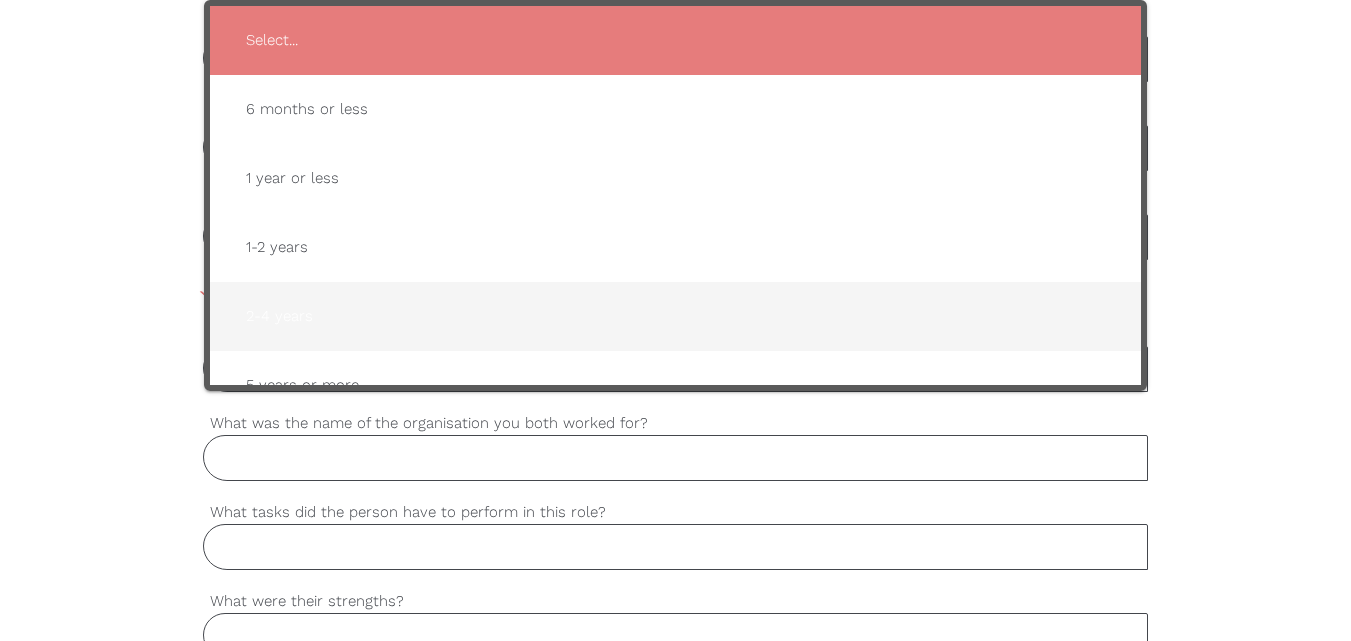 click on "2-4 years" at bounding box center [676, 316] 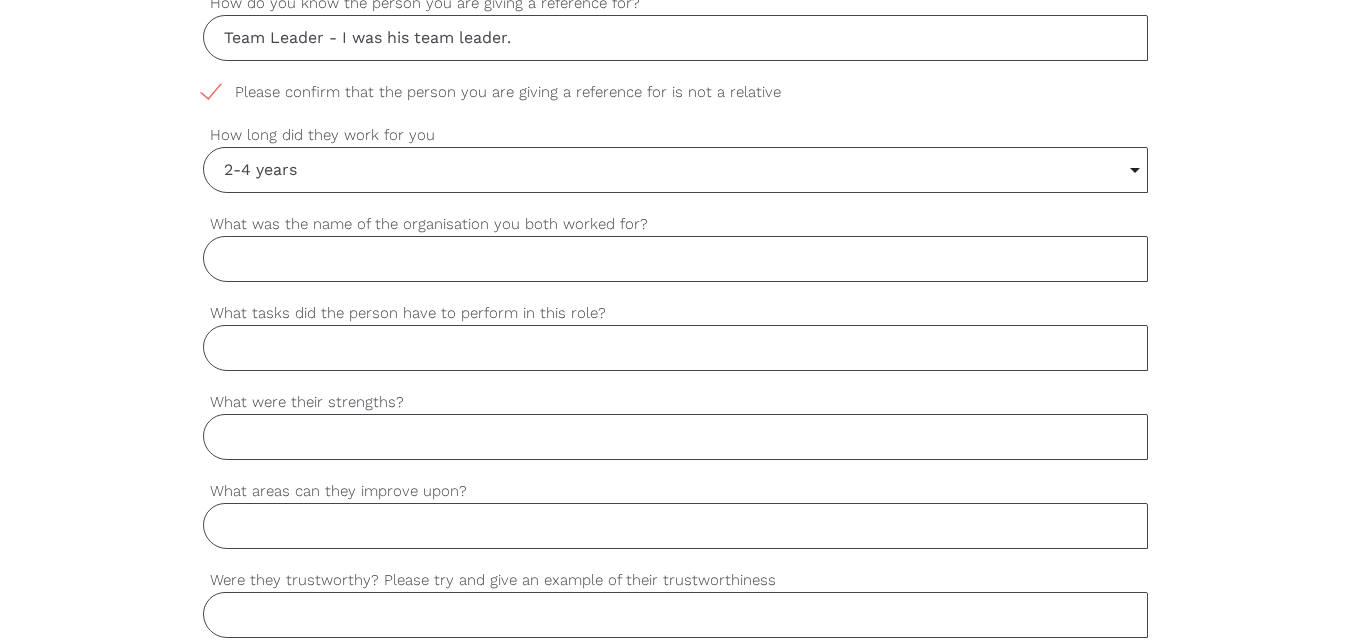 scroll, scrollTop: 1100, scrollLeft: 0, axis: vertical 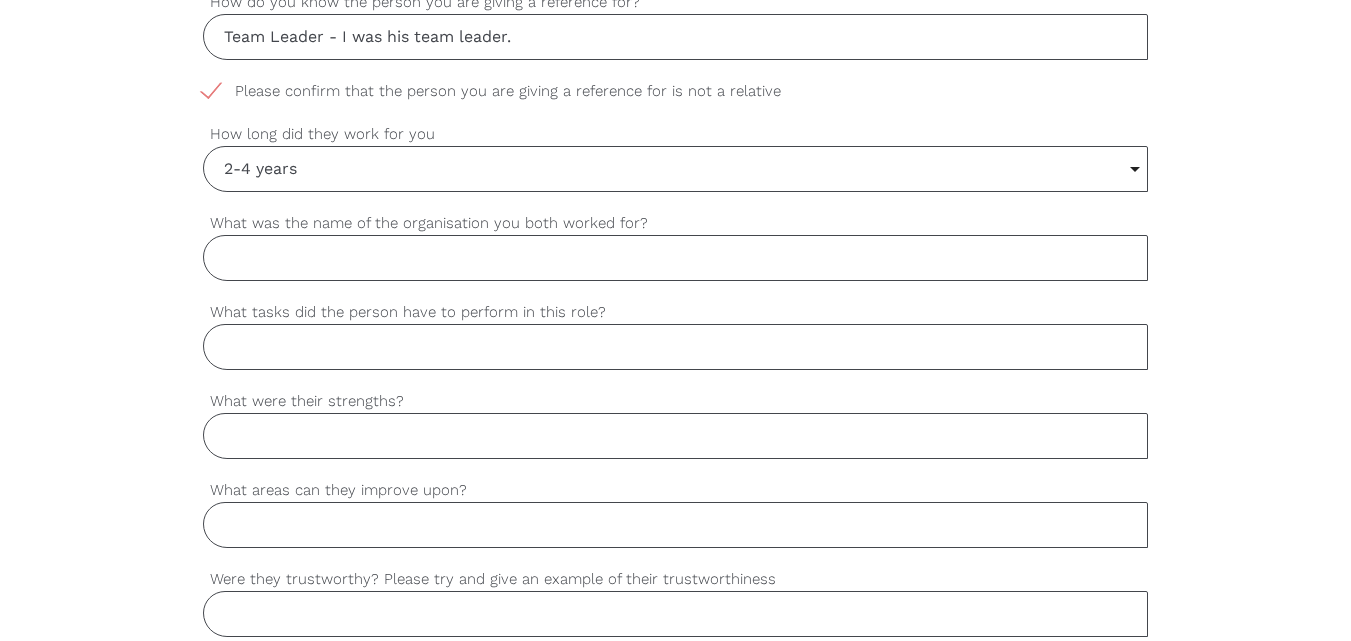 click on "What was the name of the organisation you both worked for?" at bounding box center [676, 258] 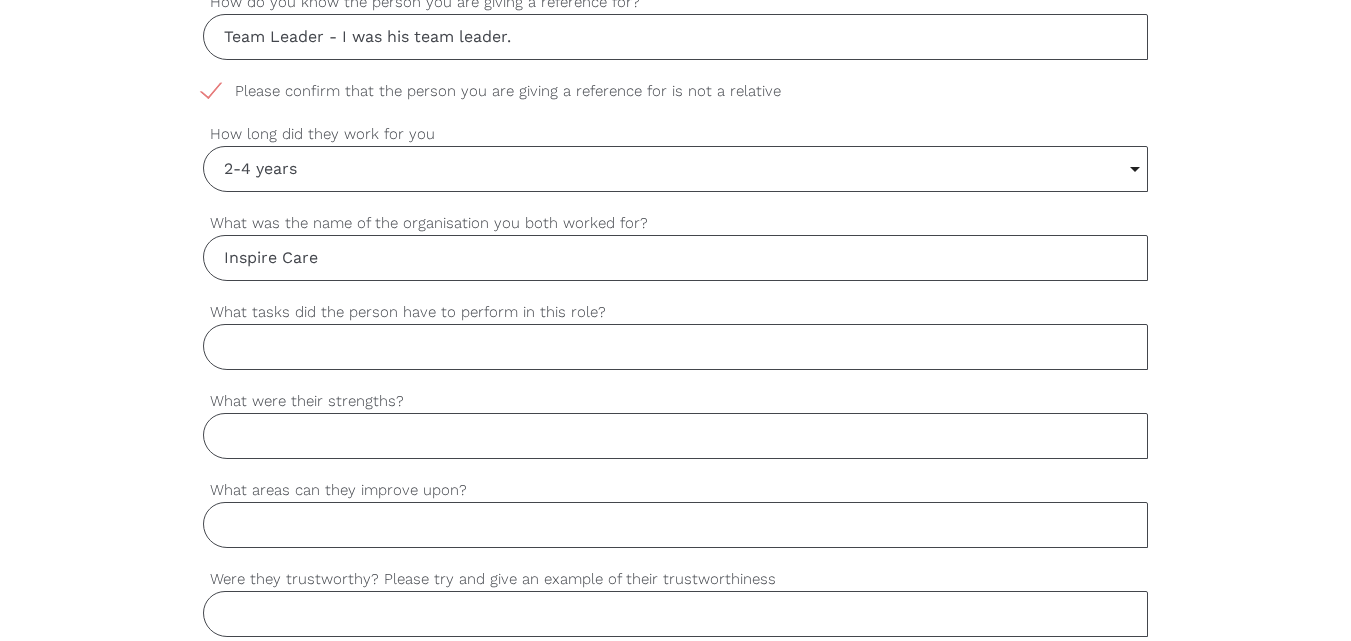 type on "Inspire Care" 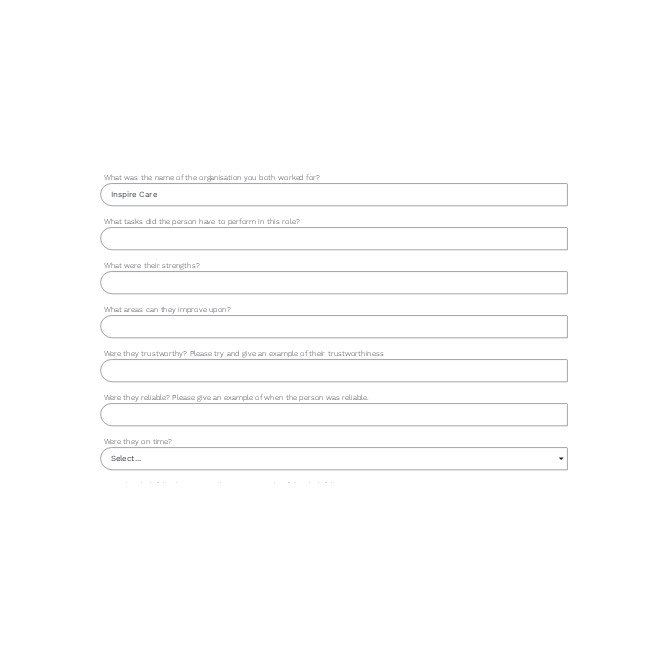 scroll, scrollTop: 1200, scrollLeft: 0, axis: vertical 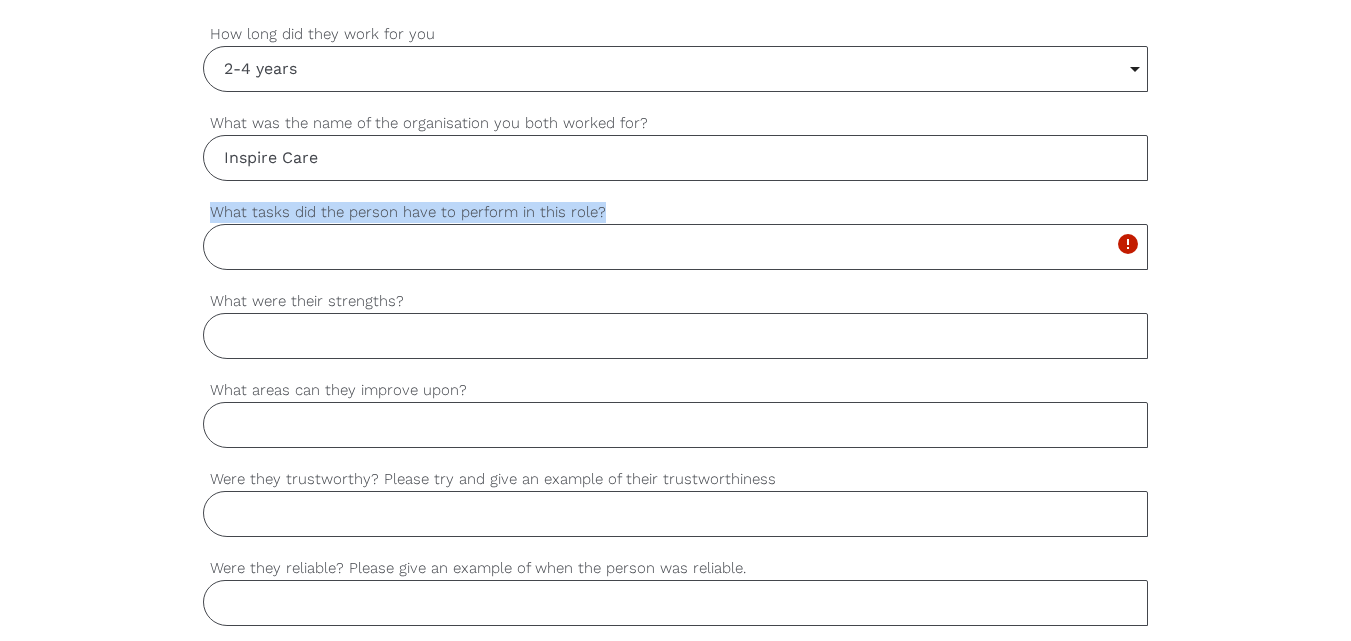 drag, startPoint x: 210, startPoint y: 208, endPoint x: 604, endPoint y: 214, distance: 394.0457 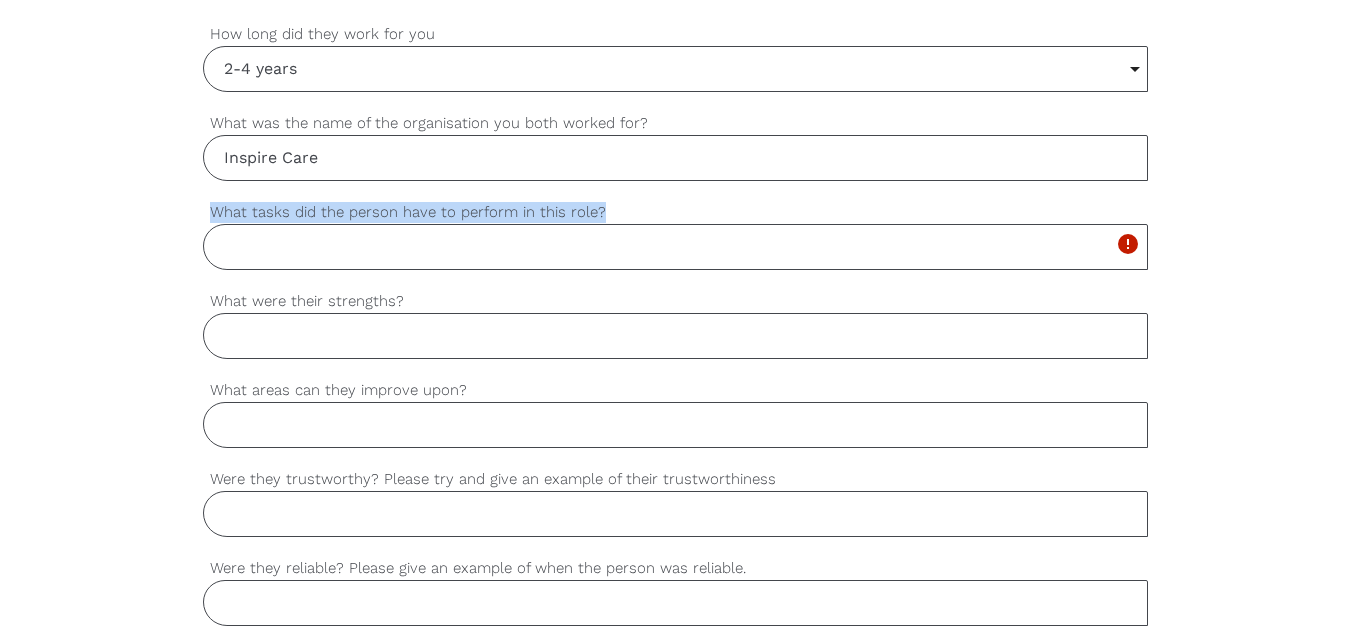 click on "What tasks did the person have to perform in this role?" at bounding box center [676, 212] 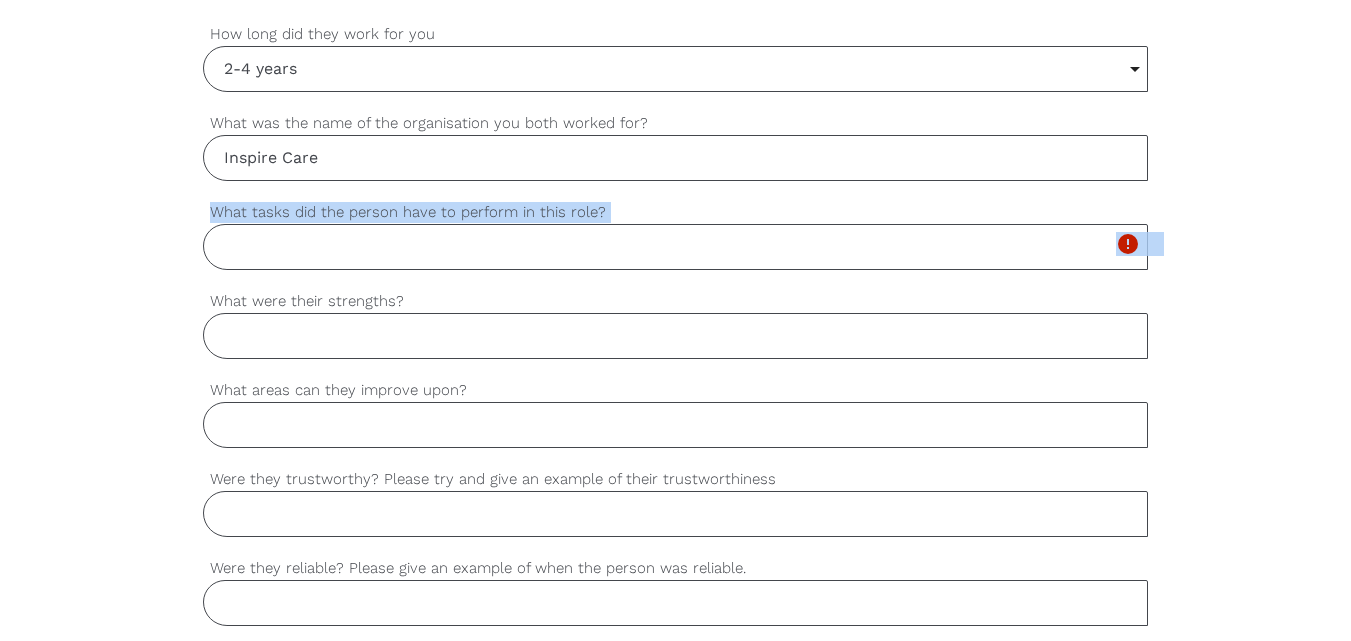 drag, startPoint x: 211, startPoint y: 298, endPoint x: 415, endPoint y: 285, distance: 204.4138 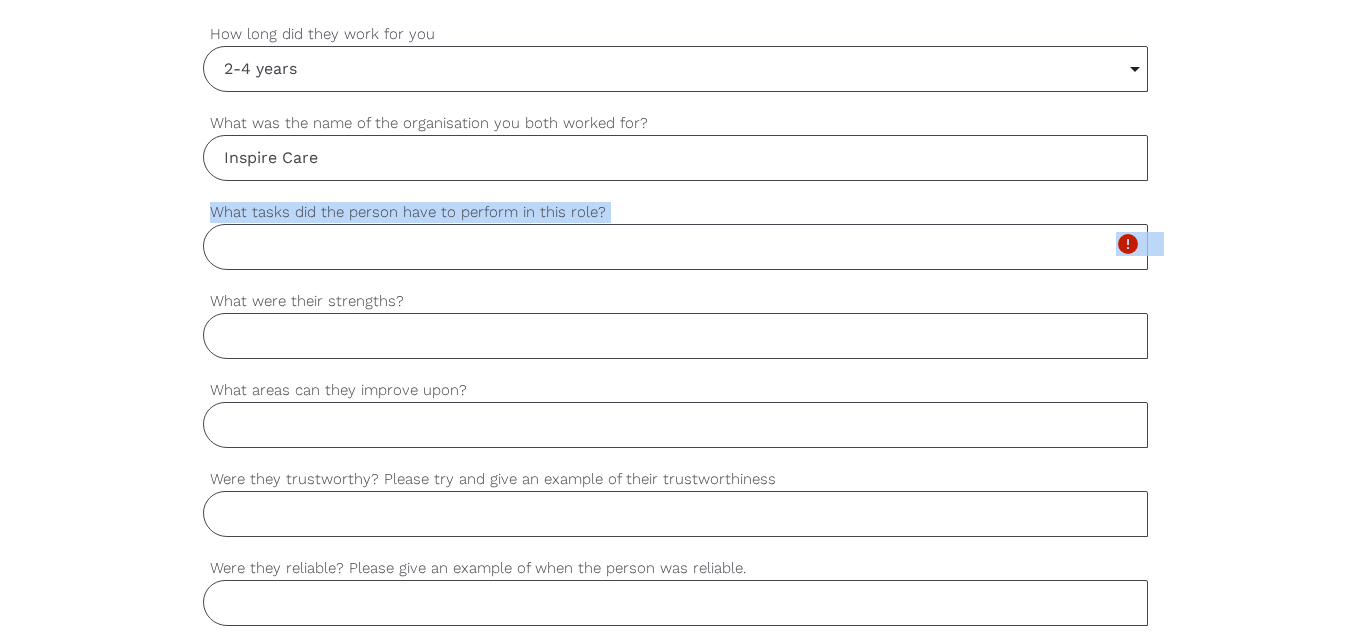 click on "settings   [FIRST] Your first name   settings   [FIRST] Your last name   settings   [EMAIL] Your email address   settings   [PHONE] Mobile phone number   settings   [FULL_NAME] Name of person you are giving a reference for   settings   Team Leader - I was his team leader. How do you know the person you are giving a reference for?   settings   Please confirm that the person you are giving a reference for is not a relative   settings   2-4 years Select... 6 months or less 1 year or less 1-2 years 2-4 years 5 years or more Select... 6 months or less 1 year or less 1-2 years 2-4 years 5 years or more How long did they work for you   settings   Inspire Care What was the name of the organisation you both worked for?   settings   What tasks did the person have to perform in this role? Please complete this mandatory field. error   settings   What were their strengths?   settings   What areas can they improve upon?   settings     settings     settings   Select... Select... Yes No Yes No" at bounding box center [676, 345] 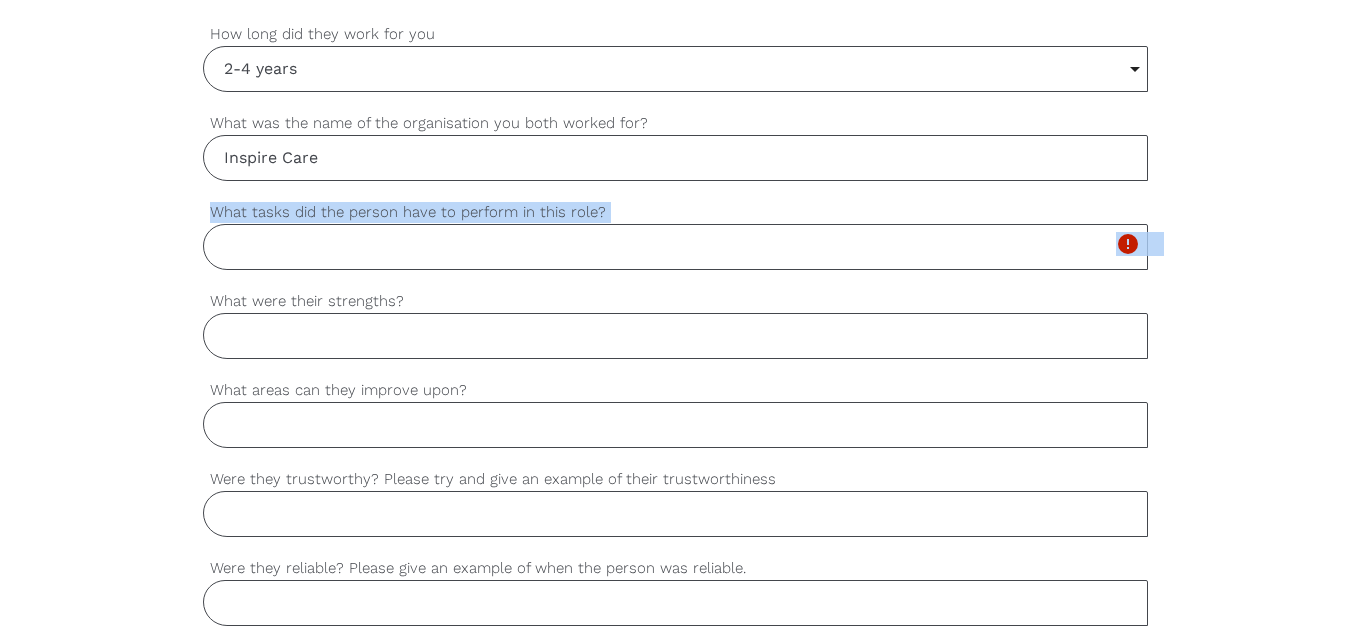 copy on "What tasks did the person have to perform in this role? Please complete this mandatory field. error   settings" 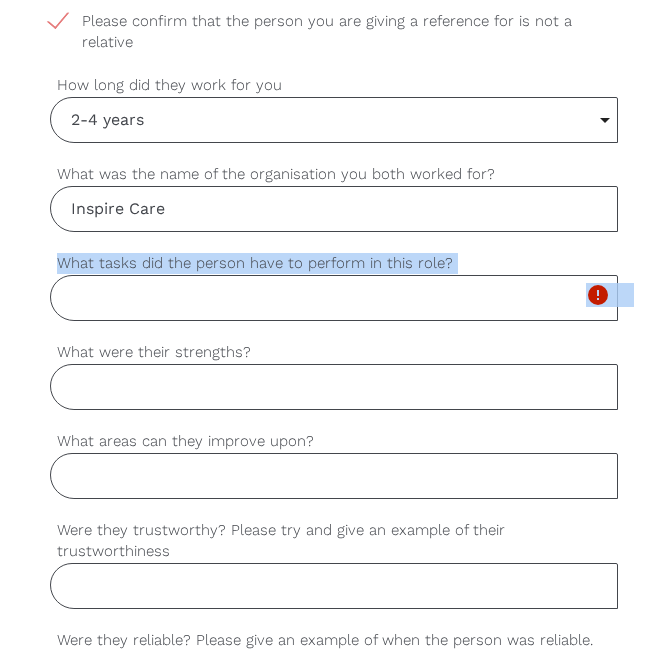 click on "What tasks did the person have to perform in this role?" at bounding box center (334, 298) 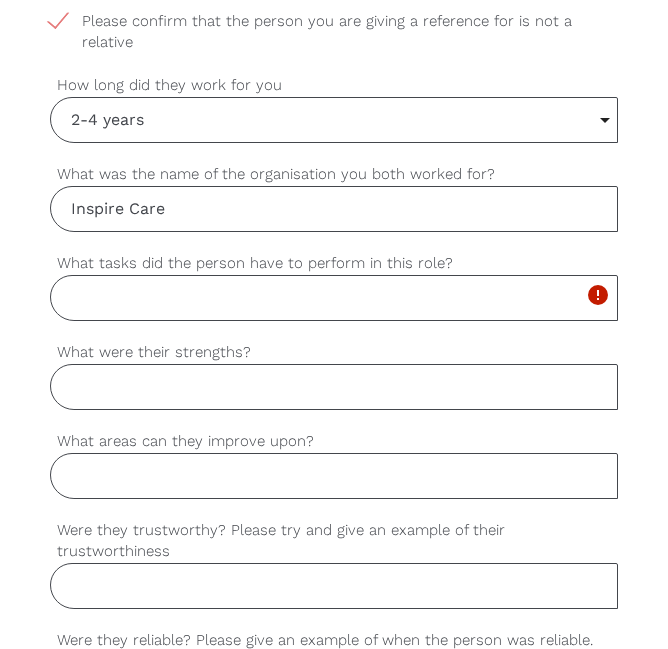 click on "What were their strengths?" at bounding box center [334, 352] 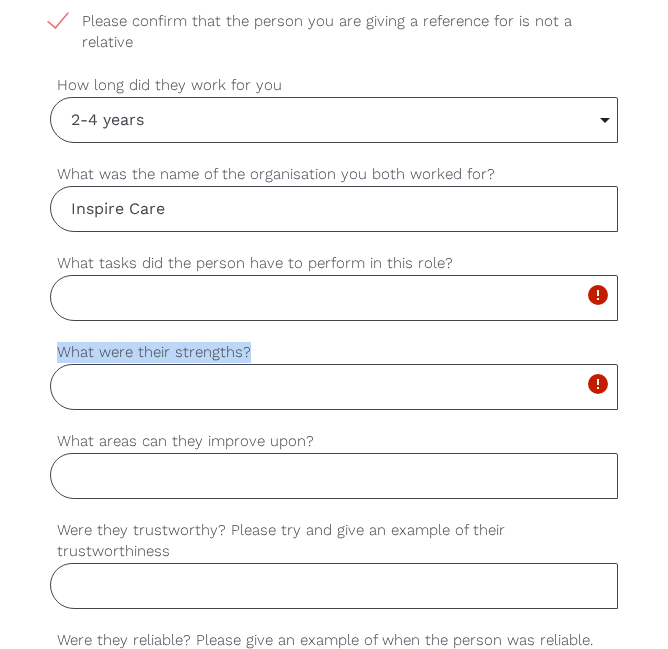 drag, startPoint x: 57, startPoint y: 352, endPoint x: 265, endPoint y: 346, distance: 208.08652 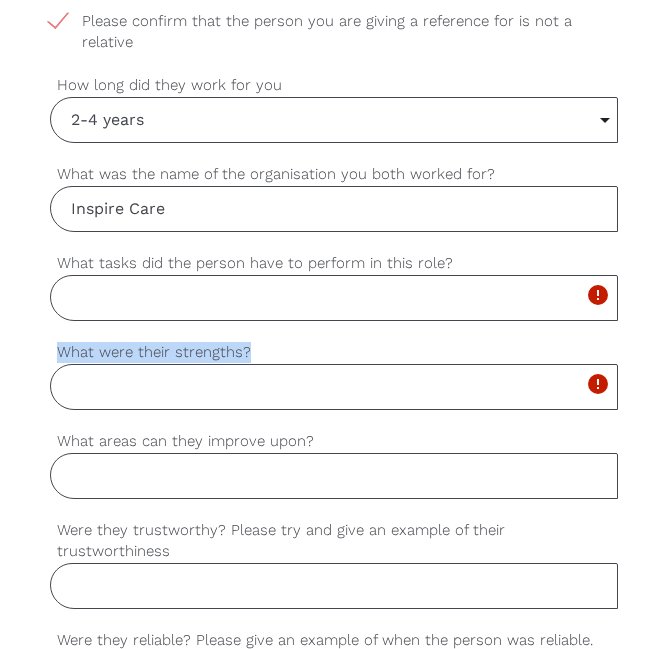 click on "What were their strengths?" at bounding box center (334, 352) 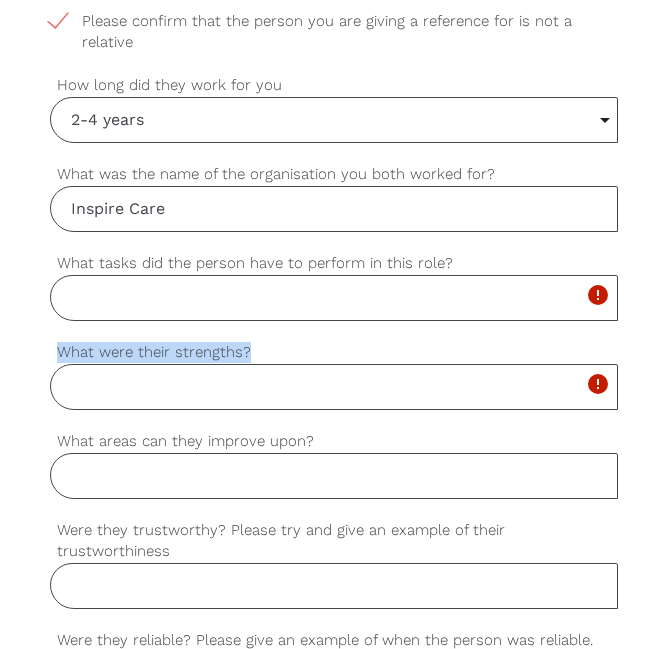 copy on "What were their strengths?" 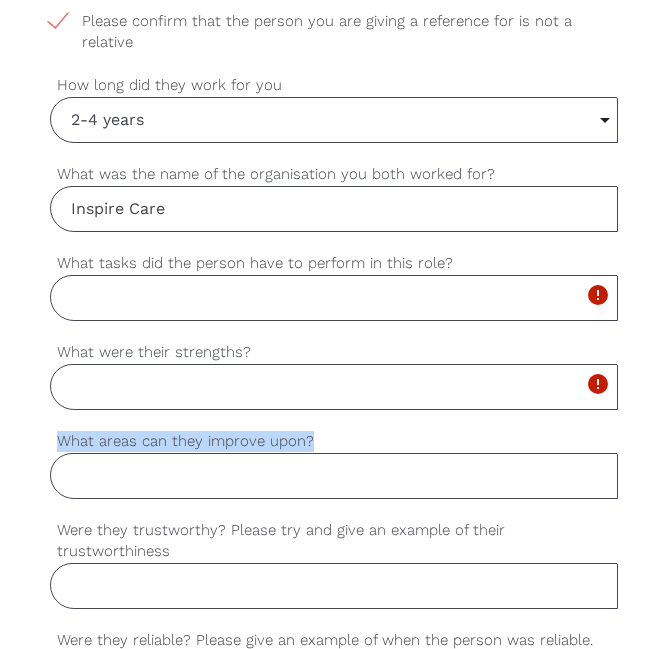 drag, startPoint x: 58, startPoint y: 437, endPoint x: 320, endPoint y: 444, distance: 262.0935 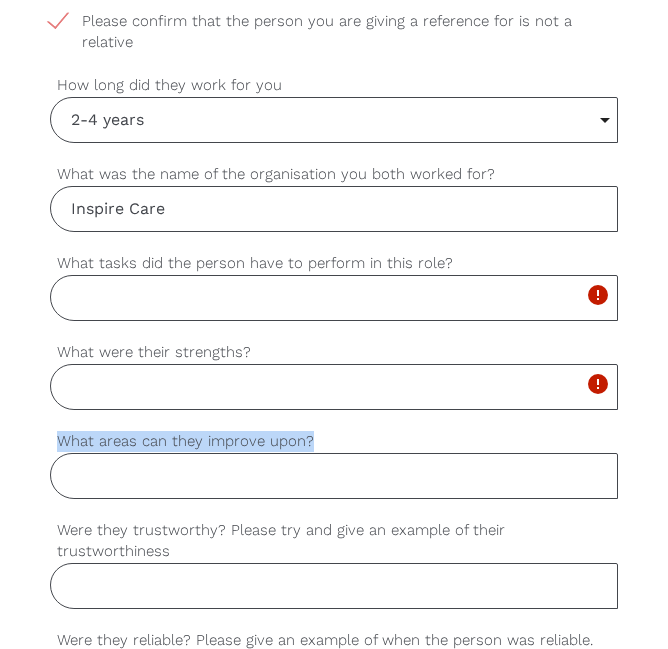 click on "What areas can they improve upon?" at bounding box center (334, 441) 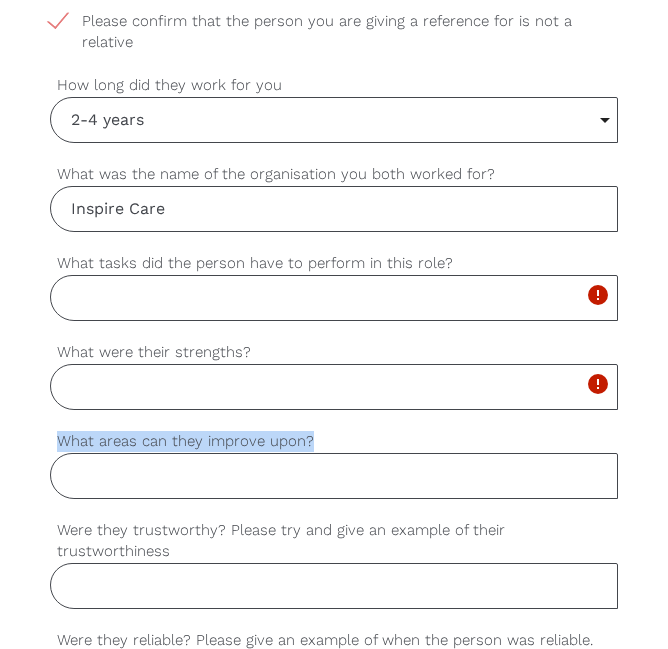 copy on "What areas can they improve upon?" 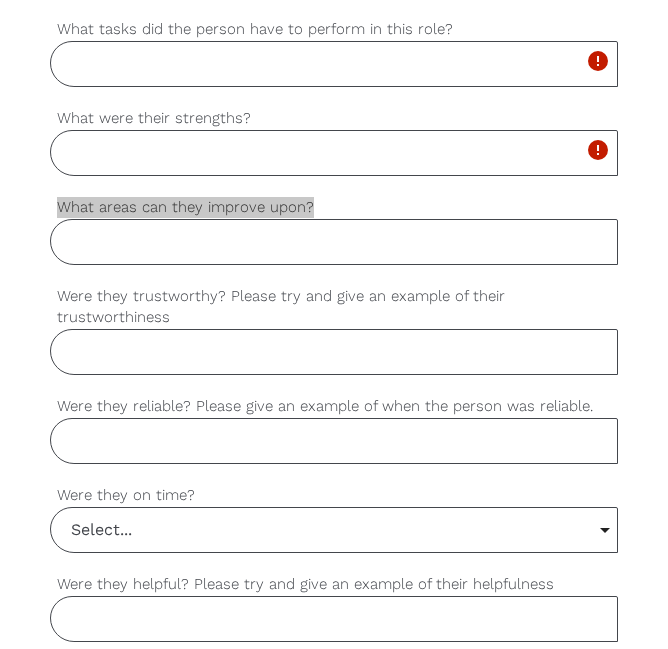 scroll, scrollTop: 1500, scrollLeft: 0, axis: vertical 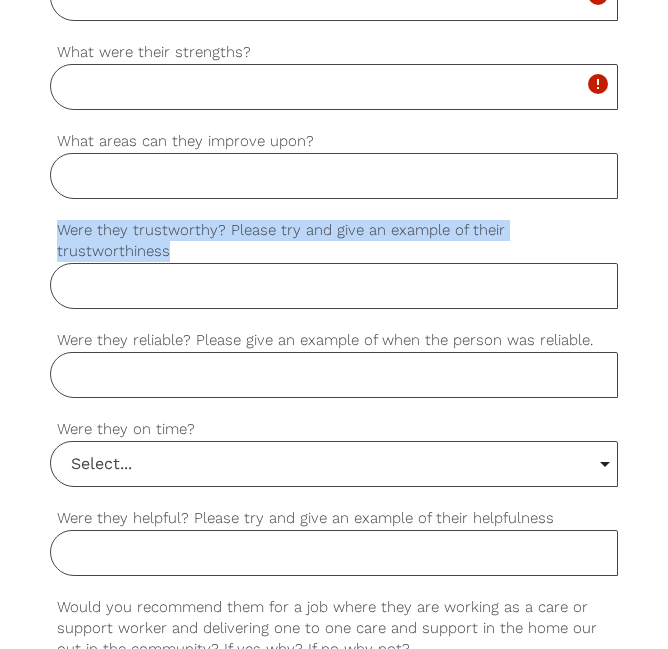 drag, startPoint x: 54, startPoint y: 230, endPoint x: 614, endPoint y: 232, distance: 560.0036 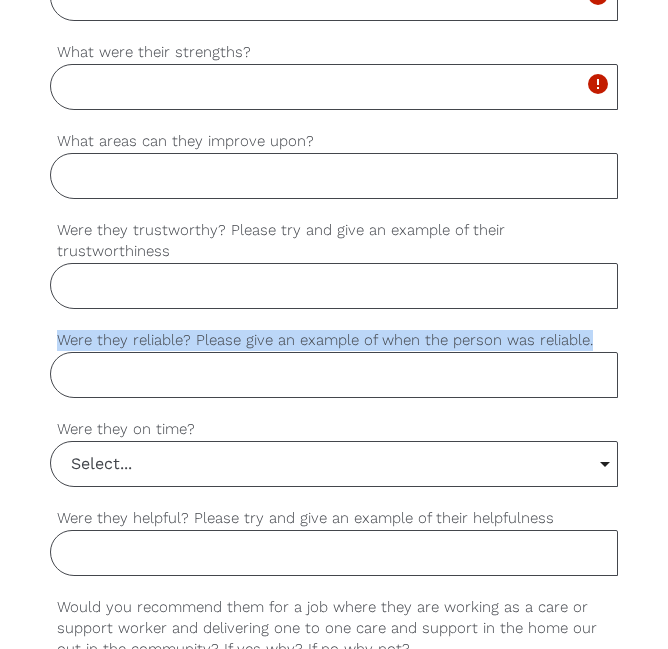 drag, startPoint x: 55, startPoint y: 319, endPoint x: 593, endPoint y: 323, distance: 538.0149 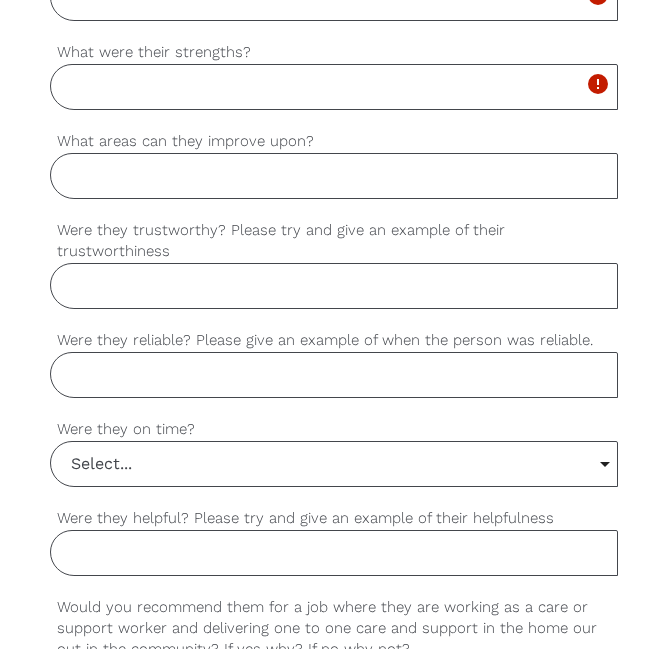 click on "Select..." at bounding box center [334, 464] 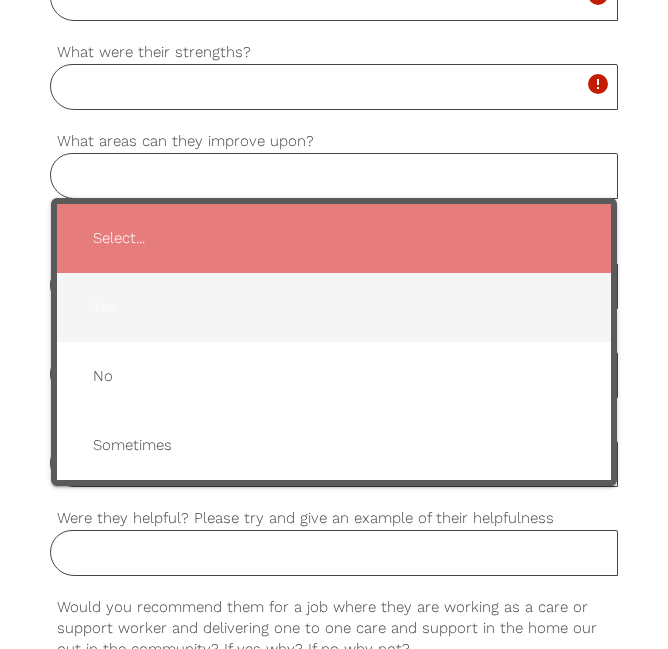 click on "Yes" at bounding box center [334, 307] 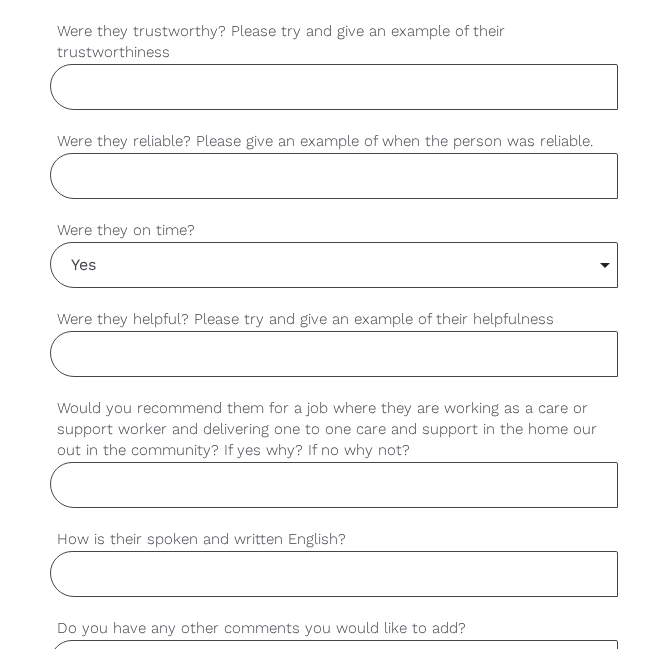 scroll, scrollTop: 1700, scrollLeft: 0, axis: vertical 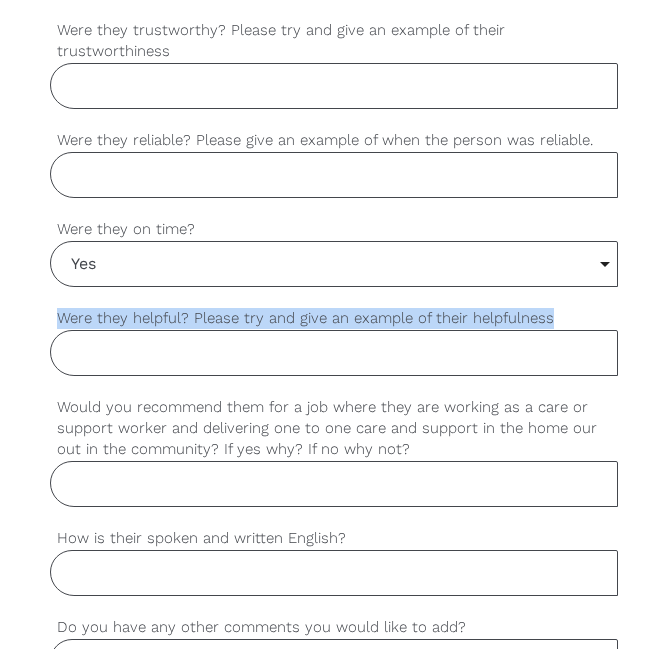 drag, startPoint x: 61, startPoint y: 296, endPoint x: 550, endPoint y: 296, distance: 489 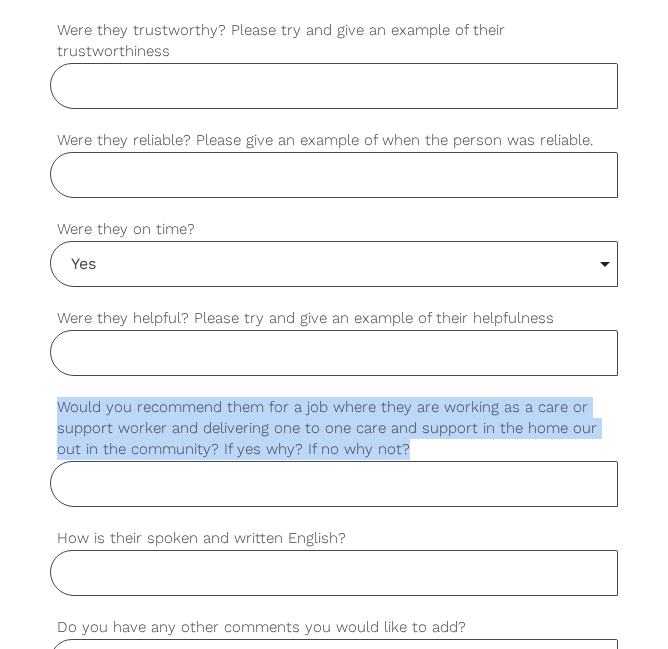 drag, startPoint x: 55, startPoint y: 388, endPoint x: 413, endPoint y: 425, distance: 359.90692 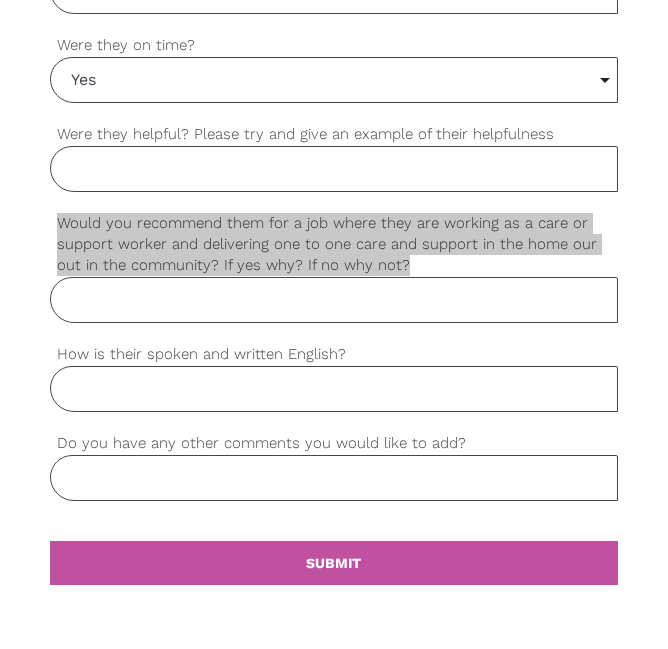 scroll, scrollTop: 1900, scrollLeft: 0, axis: vertical 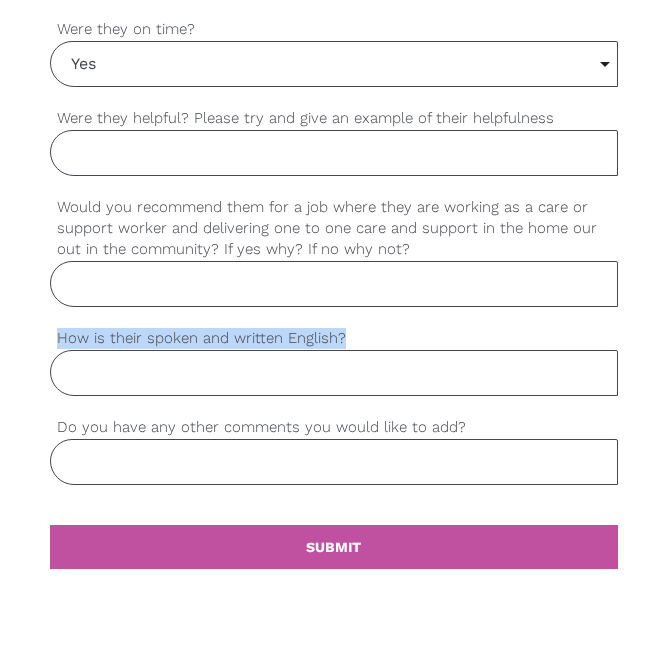 drag, startPoint x: 58, startPoint y: 316, endPoint x: 355, endPoint y: 320, distance: 297.02695 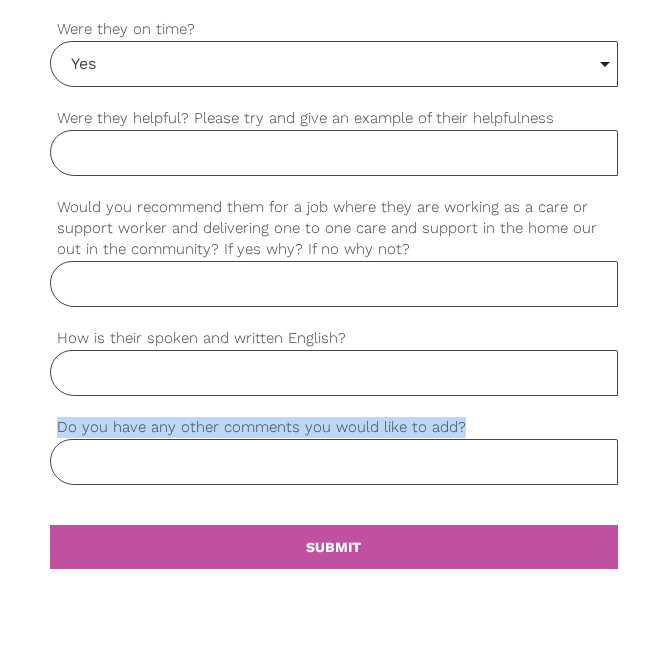 drag, startPoint x: 60, startPoint y: 405, endPoint x: 475, endPoint y: 414, distance: 415.09756 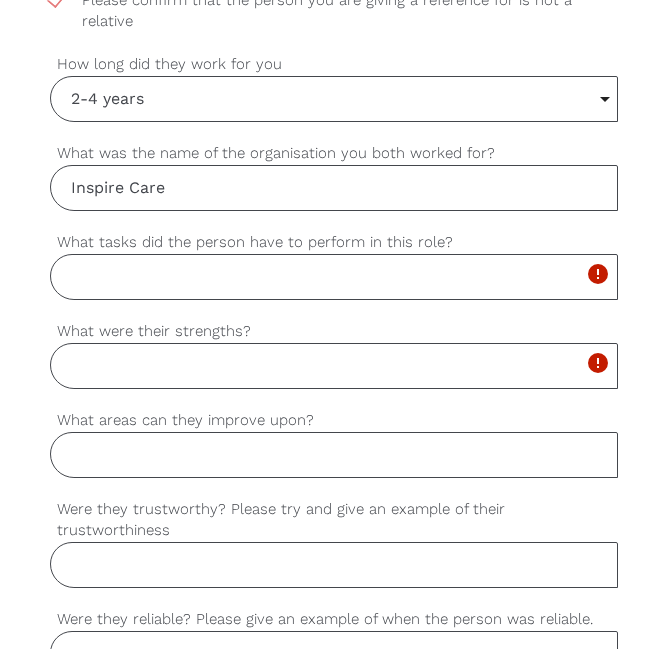 scroll, scrollTop: 1100, scrollLeft: 0, axis: vertical 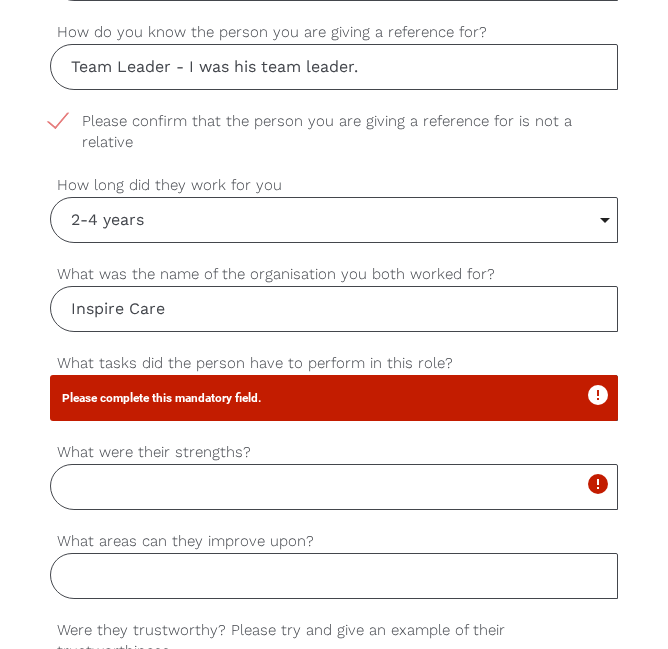 click on "error" at bounding box center (598, 395) 